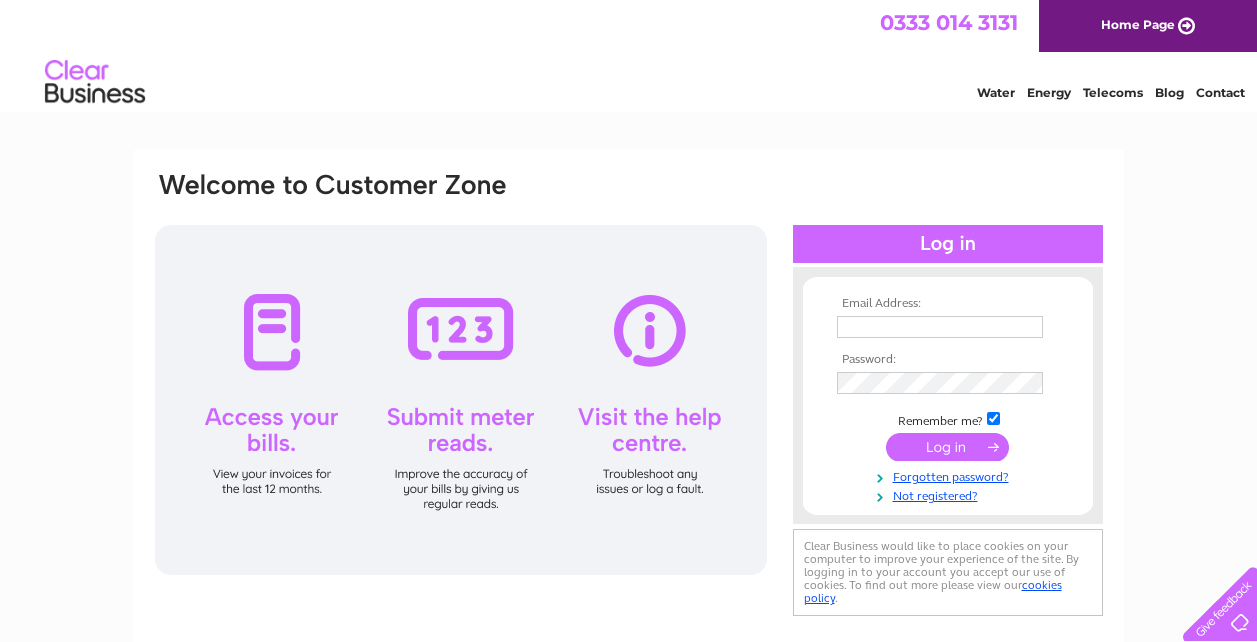 scroll, scrollTop: 0, scrollLeft: 0, axis: both 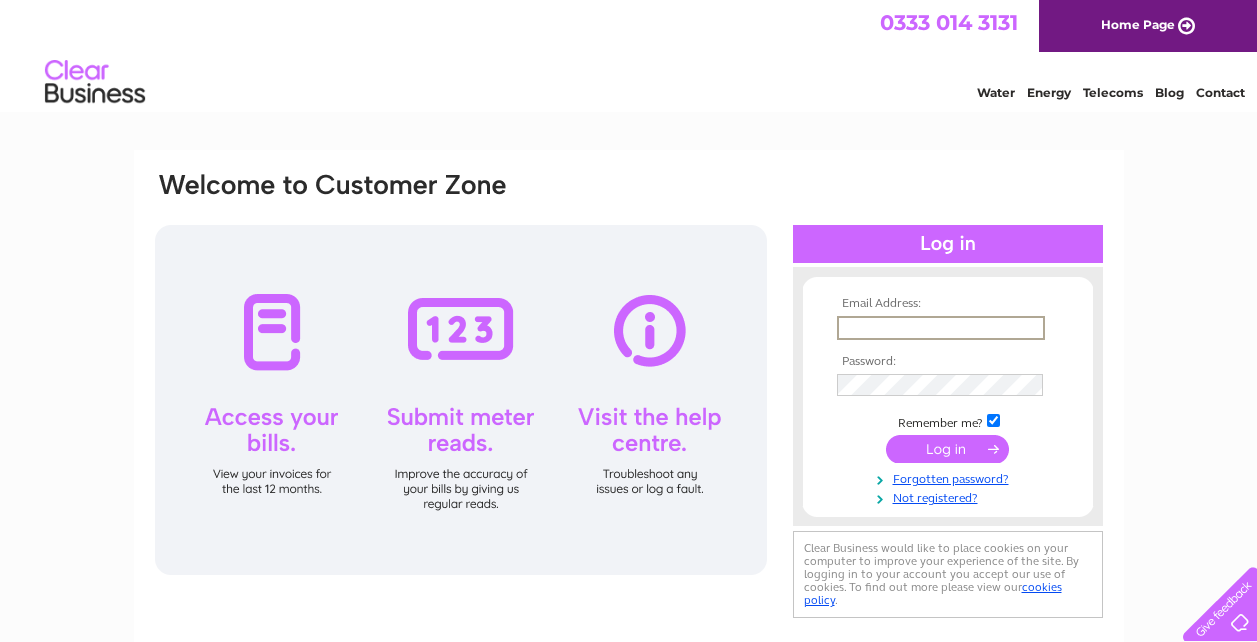 click at bounding box center (941, 328) 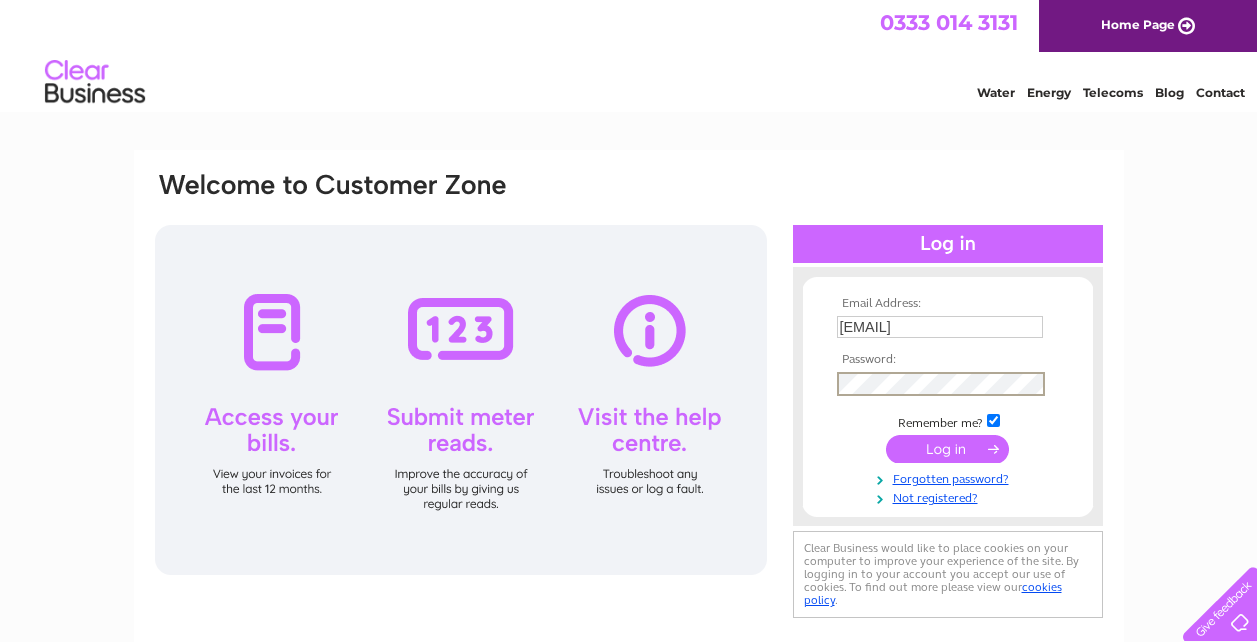 click at bounding box center [947, 449] 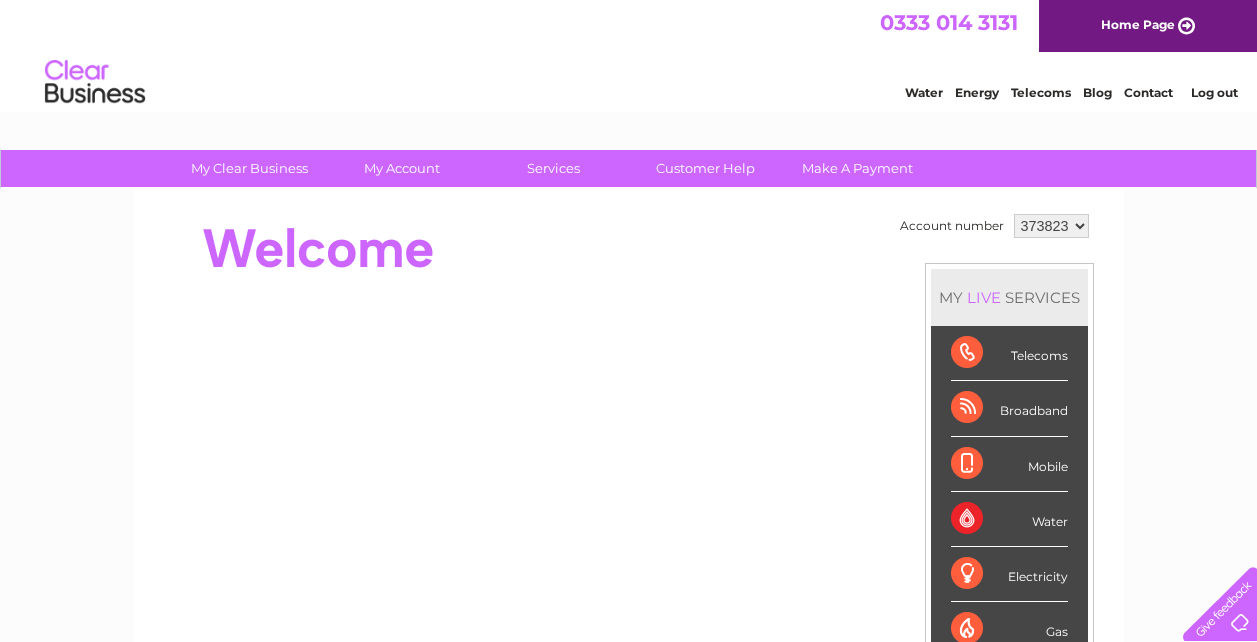scroll, scrollTop: 0, scrollLeft: 0, axis: both 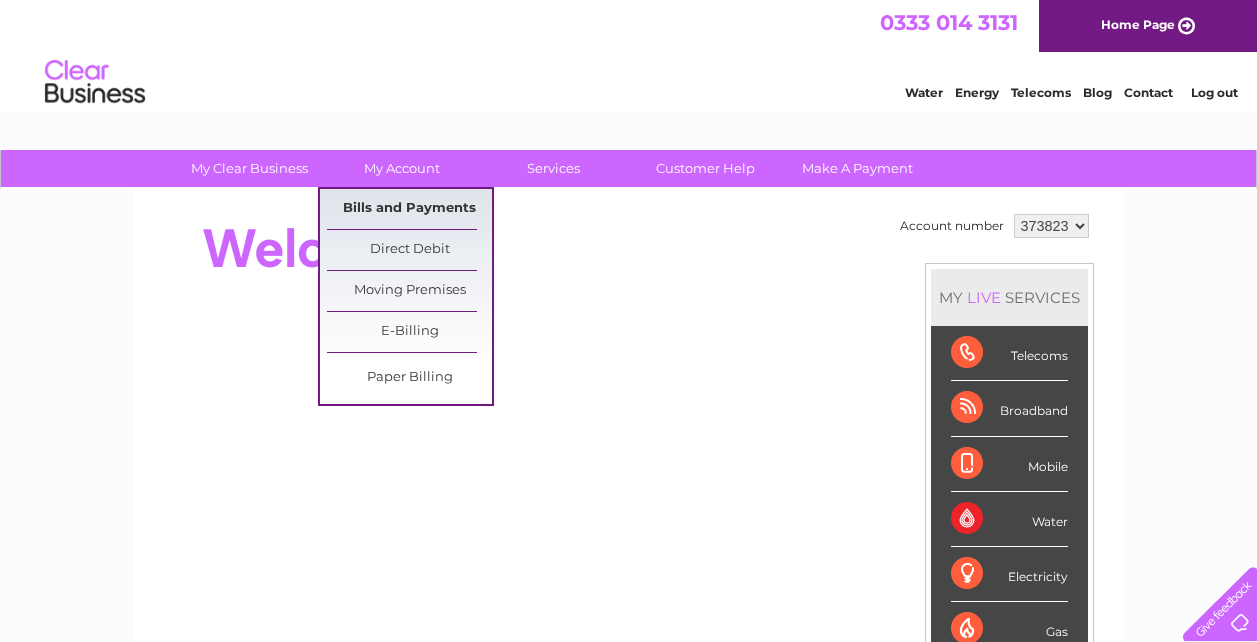 click on "Bills and Payments" at bounding box center (409, 209) 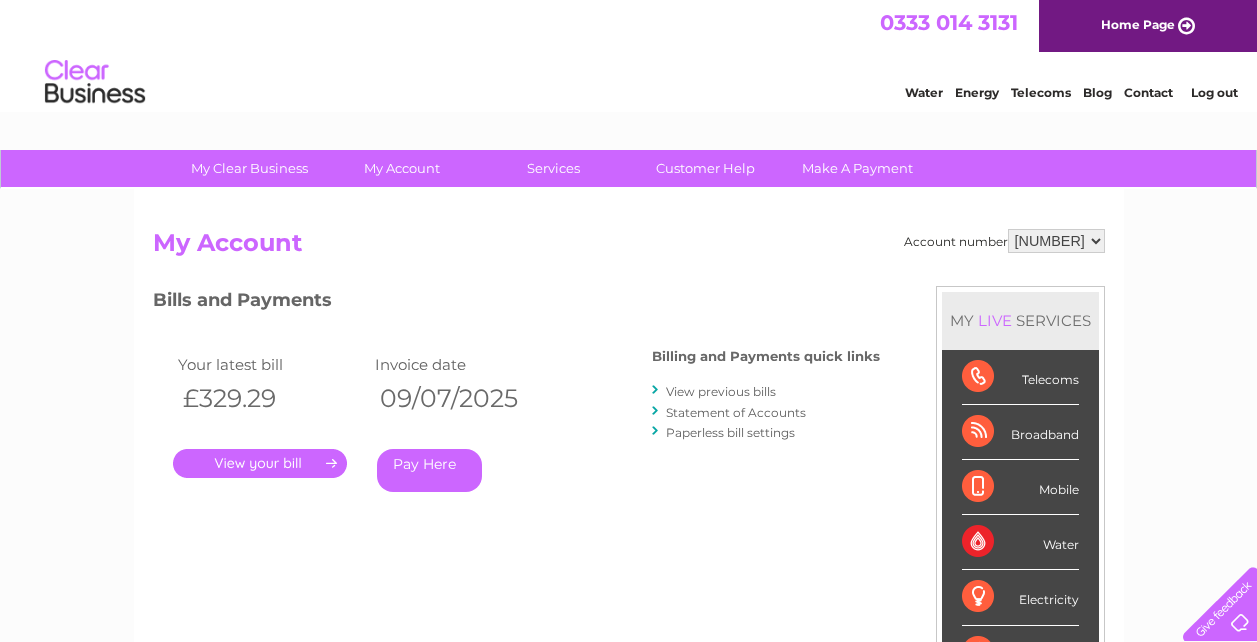 scroll, scrollTop: 0, scrollLeft: 0, axis: both 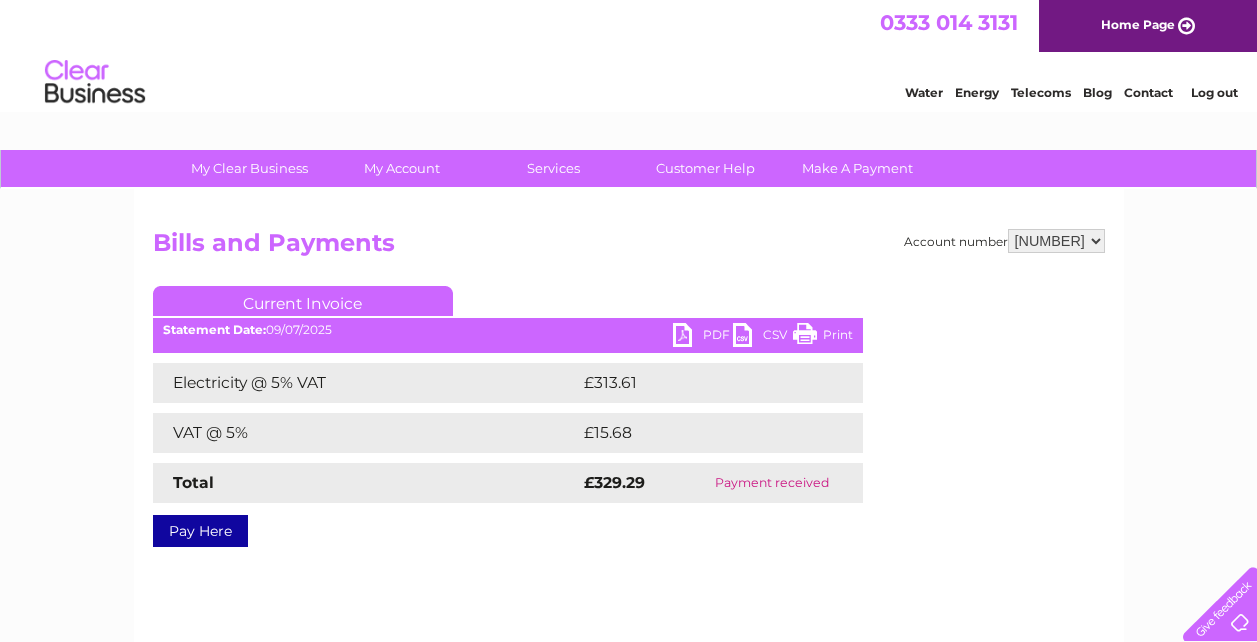 click on "PDF" at bounding box center (703, 337) 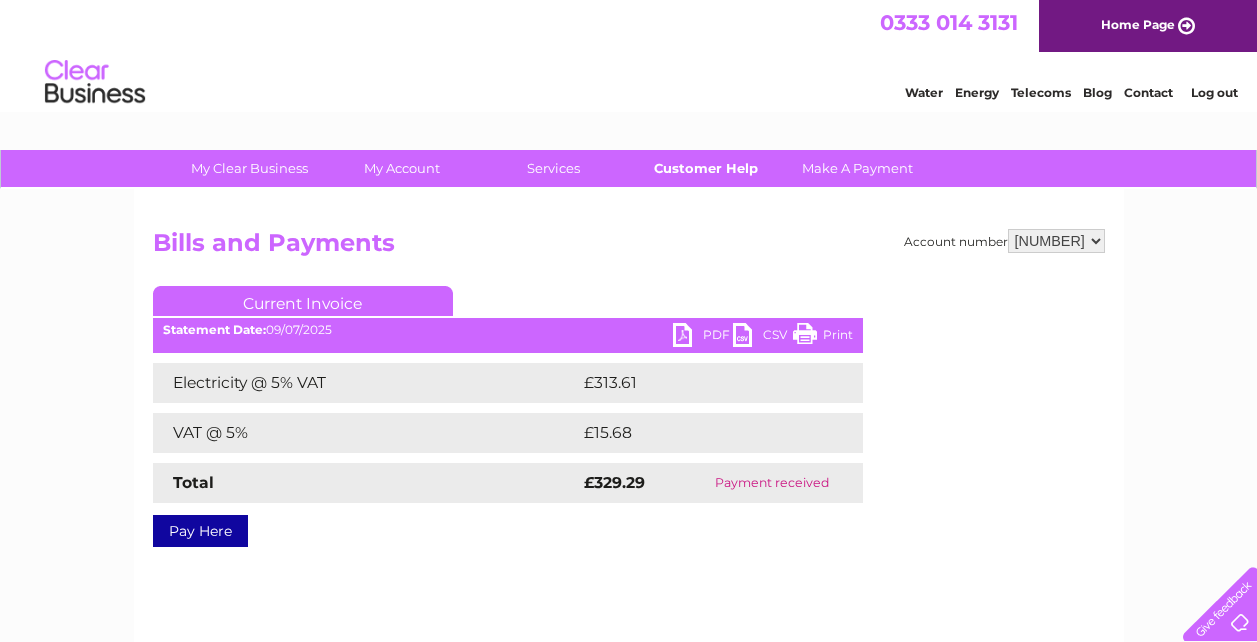 click on "Customer Help" at bounding box center (705, 168) 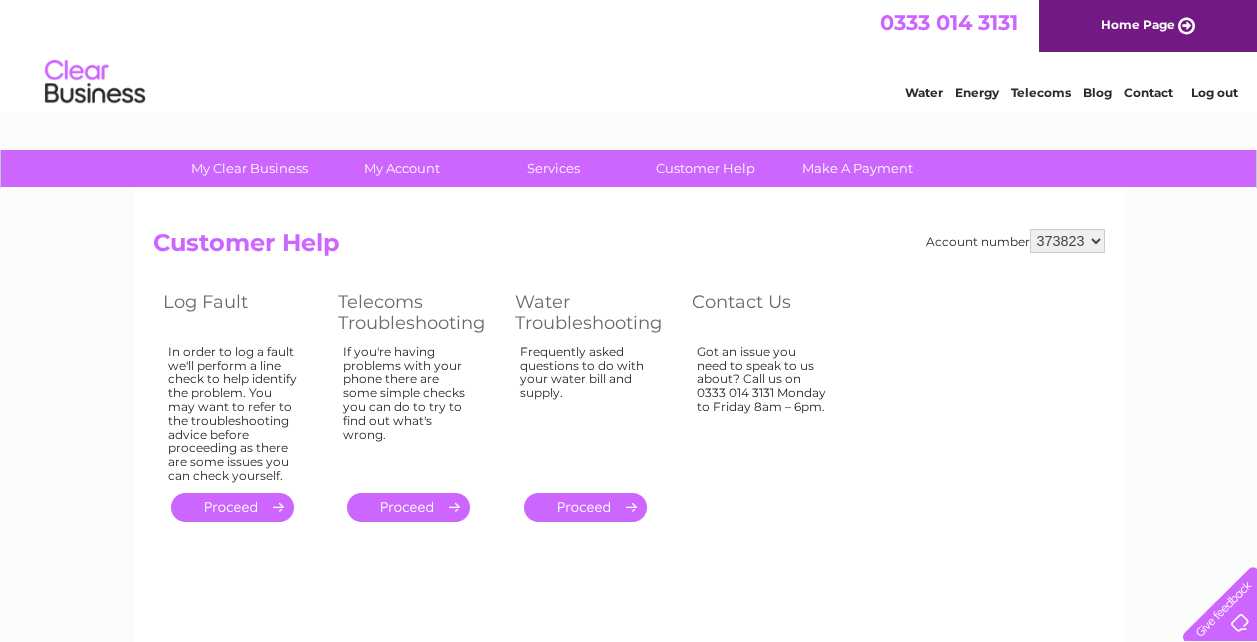 scroll, scrollTop: 0, scrollLeft: 0, axis: both 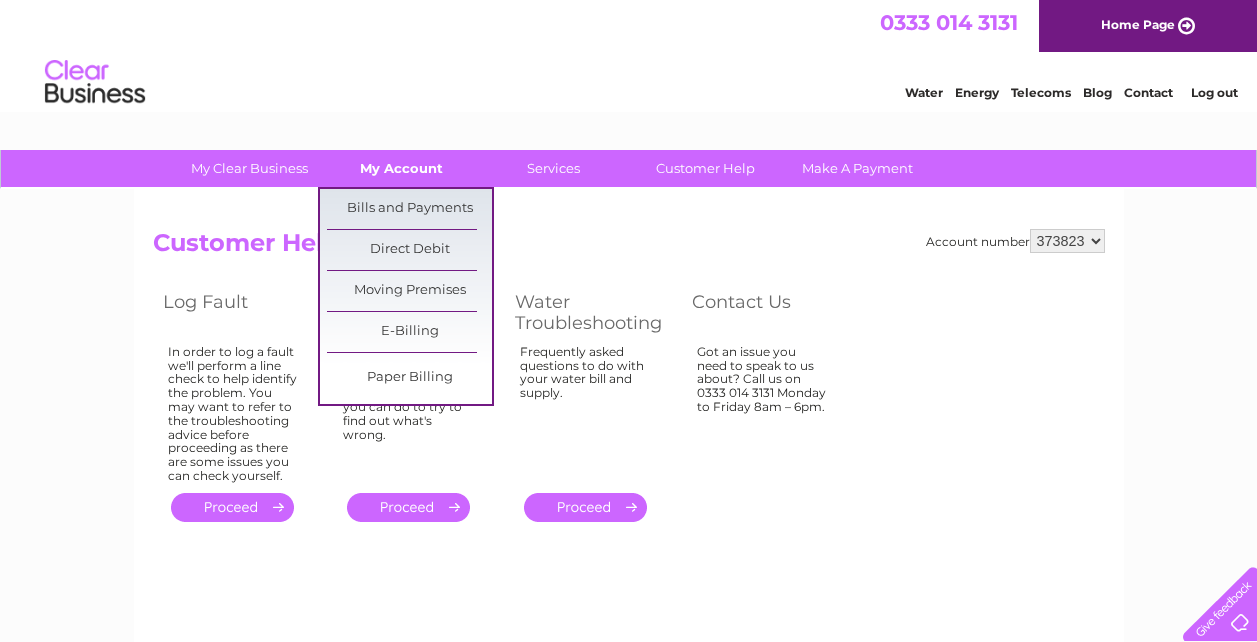 click on "My Account" at bounding box center (401, 168) 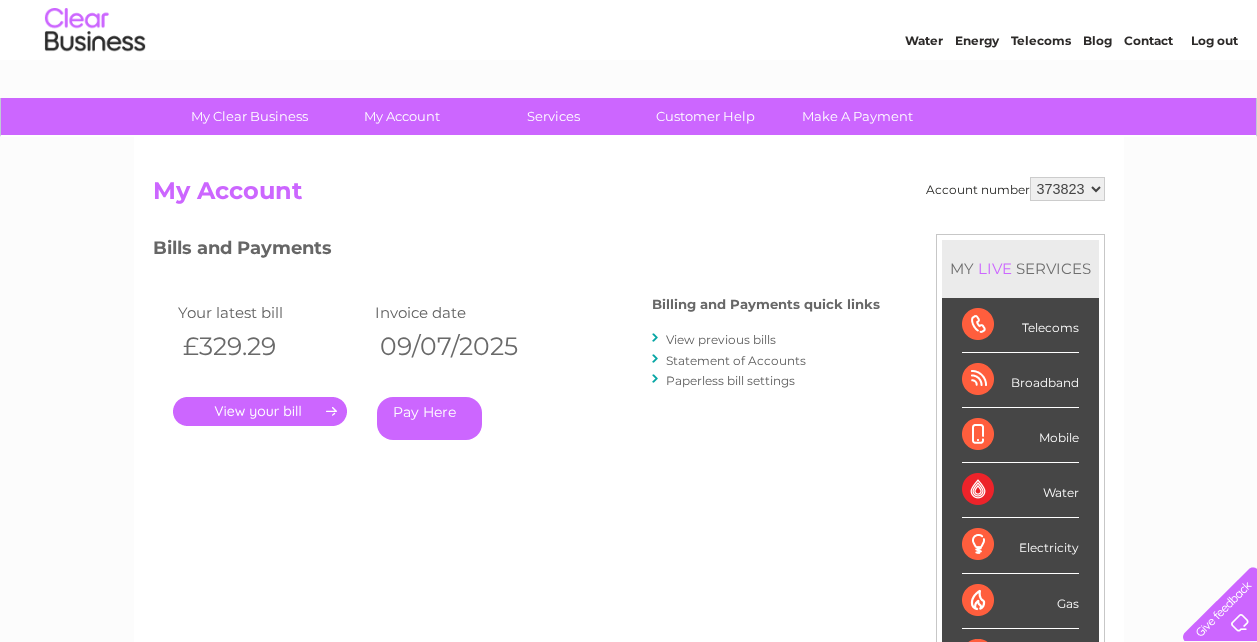 scroll, scrollTop: 100, scrollLeft: 0, axis: vertical 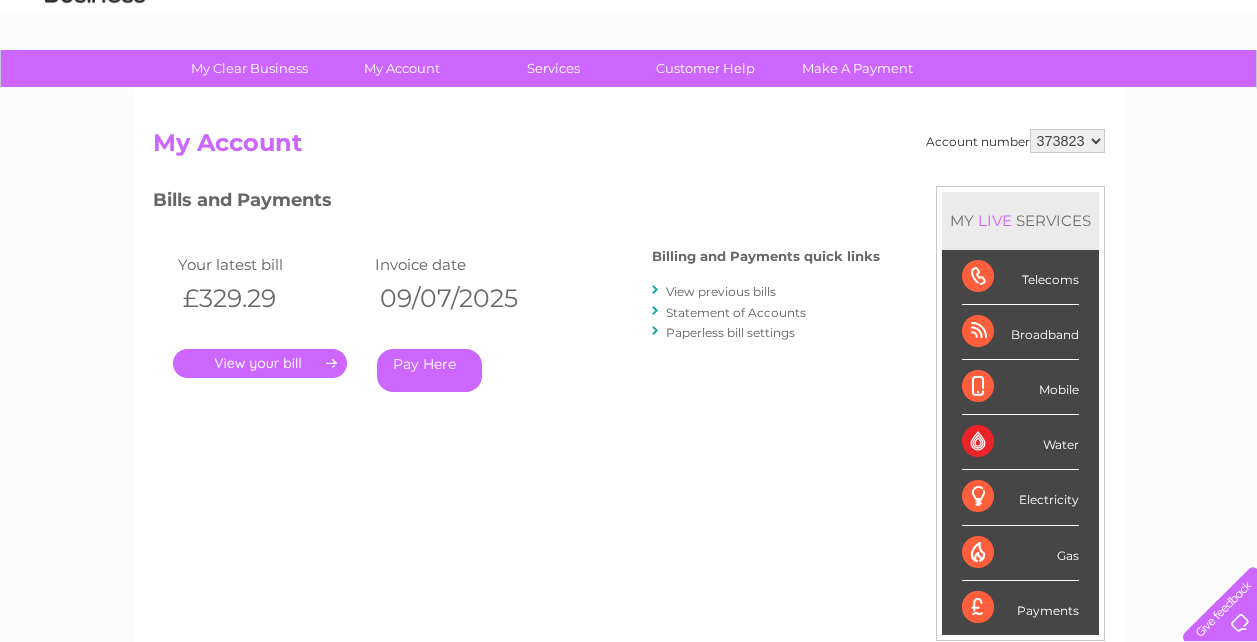 click on "." at bounding box center (260, 363) 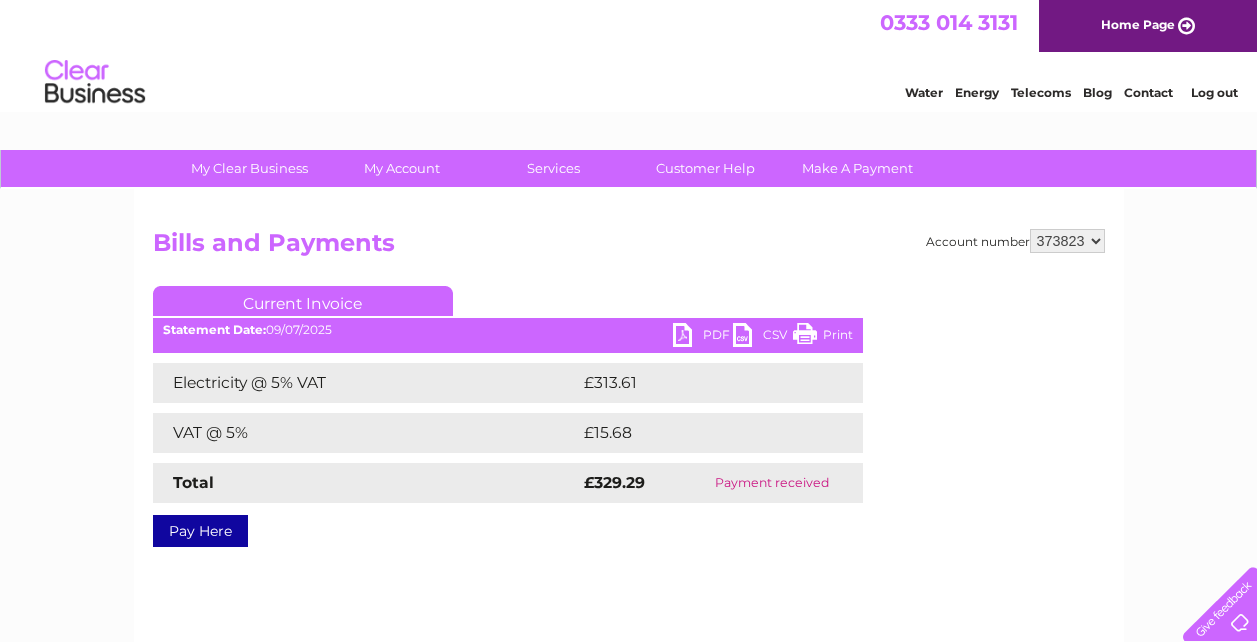 scroll, scrollTop: 0, scrollLeft: 0, axis: both 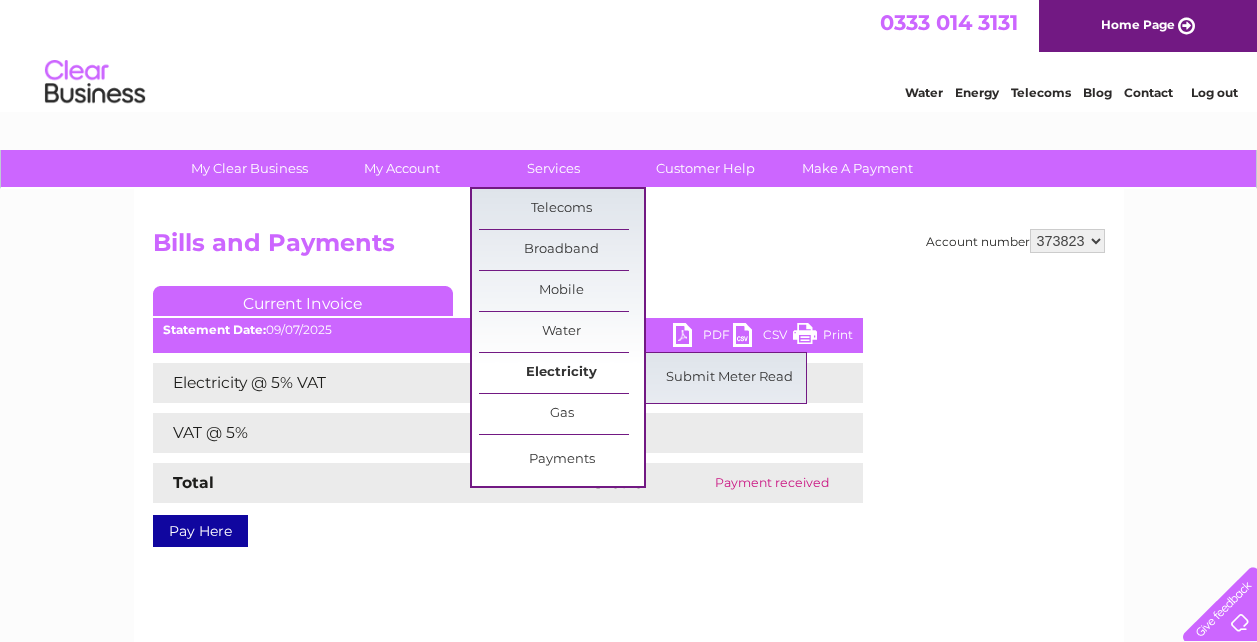 click on "Electricity" at bounding box center [561, 373] 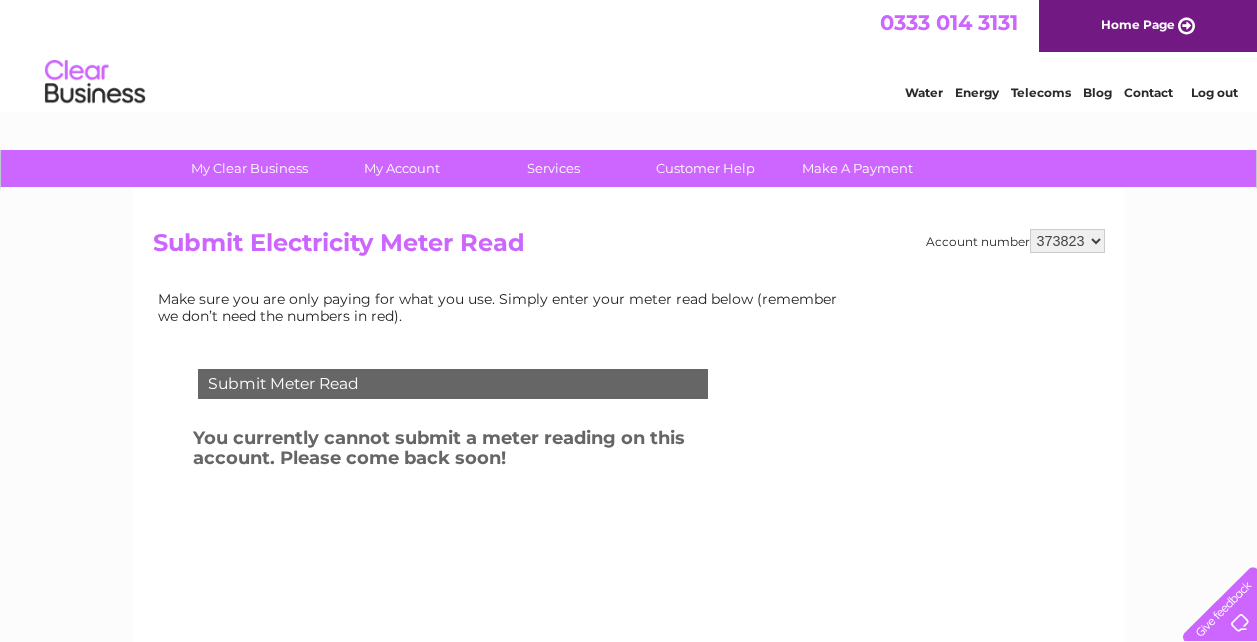 scroll, scrollTop: 0, scrollLeft: 0, axis: both 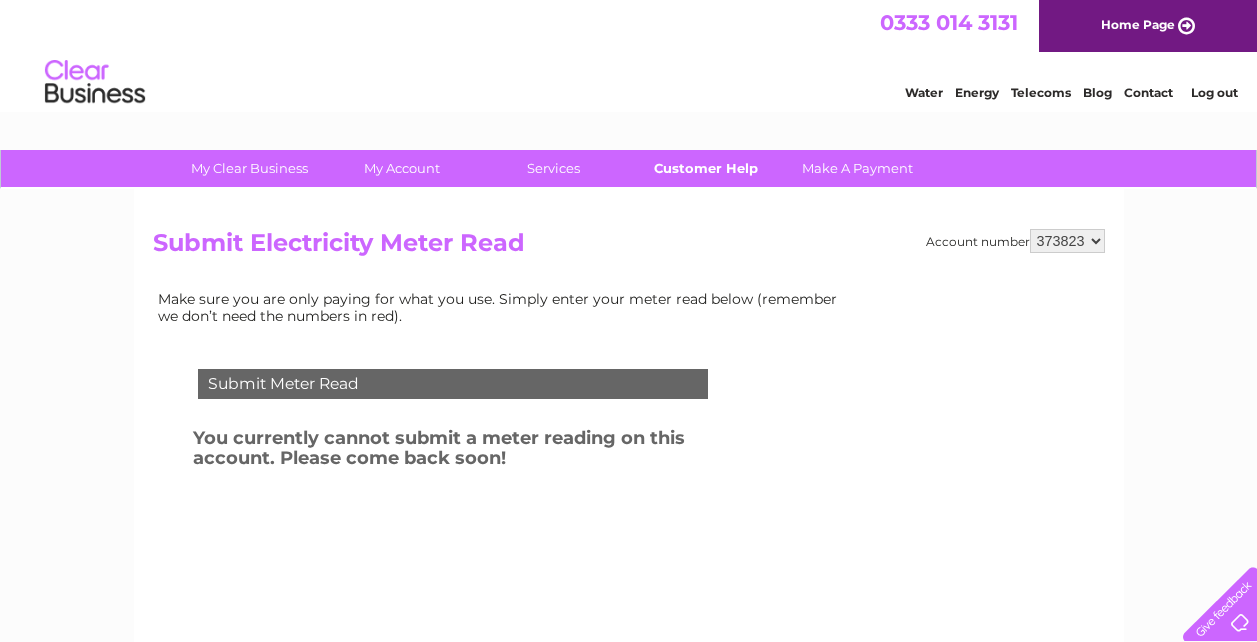 click on "Customer Help" at bounding box center (705, 168) 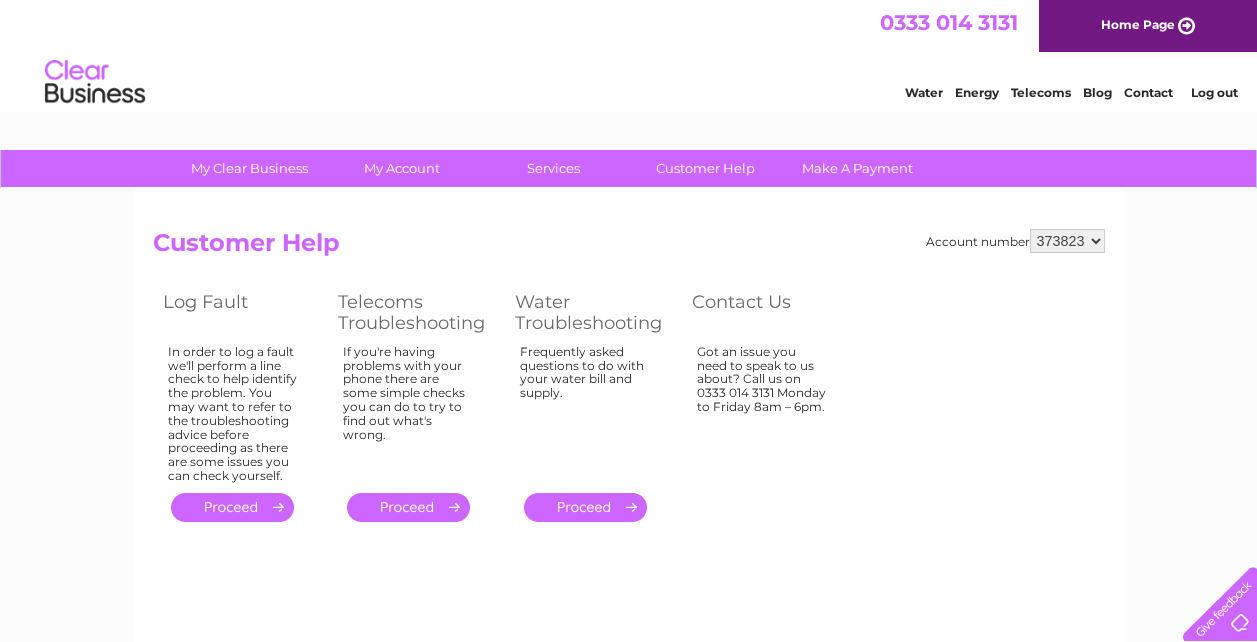 scroll, scrollTop: 0, scrollLeft: 0, axis: both 